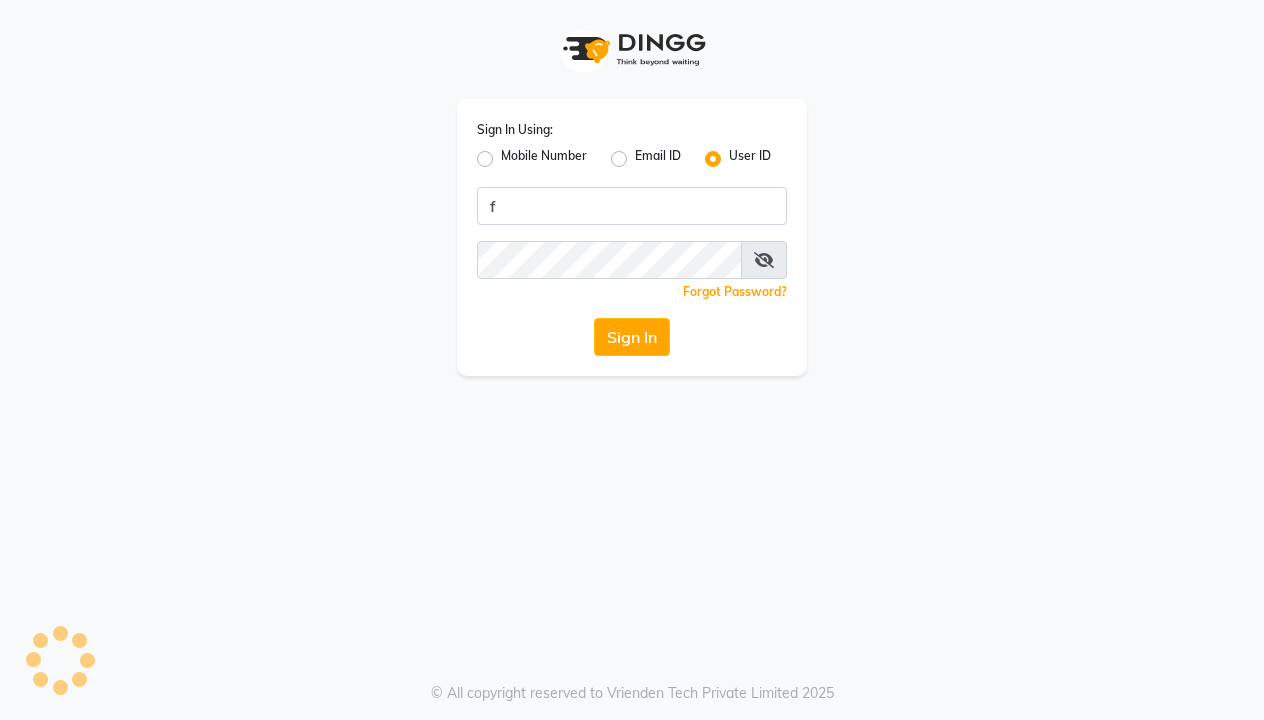 scroll, scrollTop: 0, scrollLeft: 0, axis: both 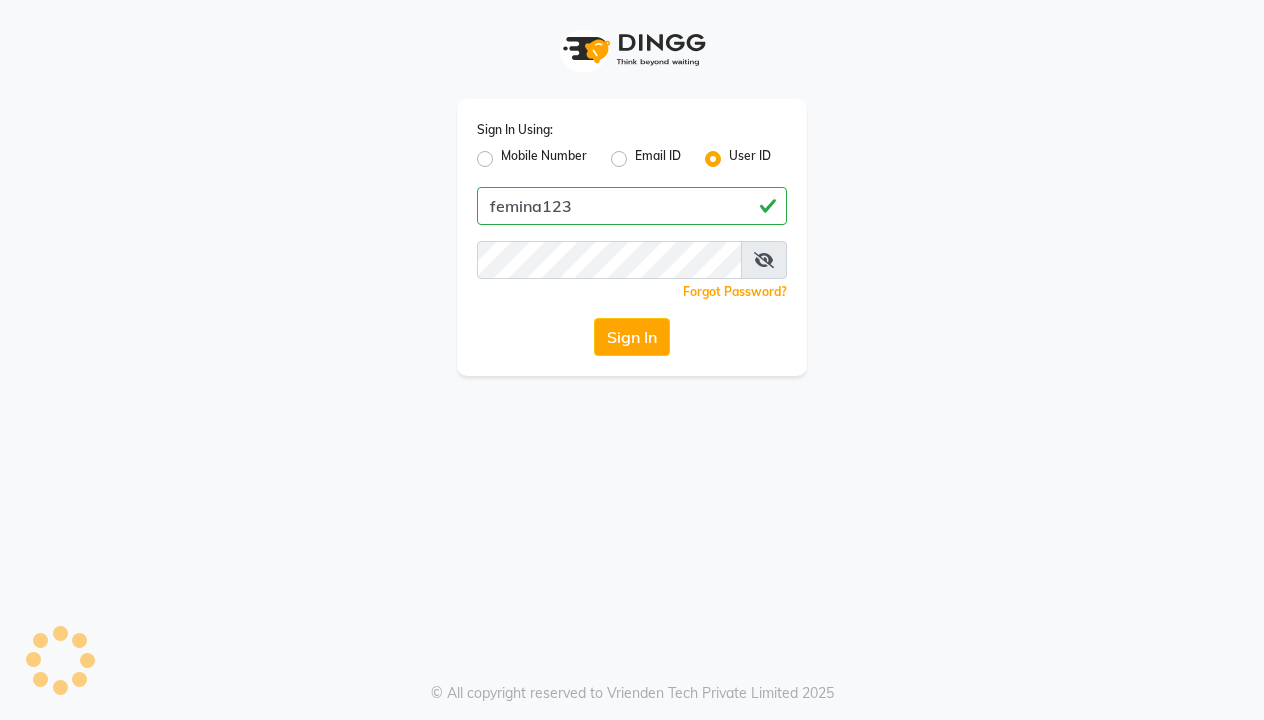 type on "femina123" 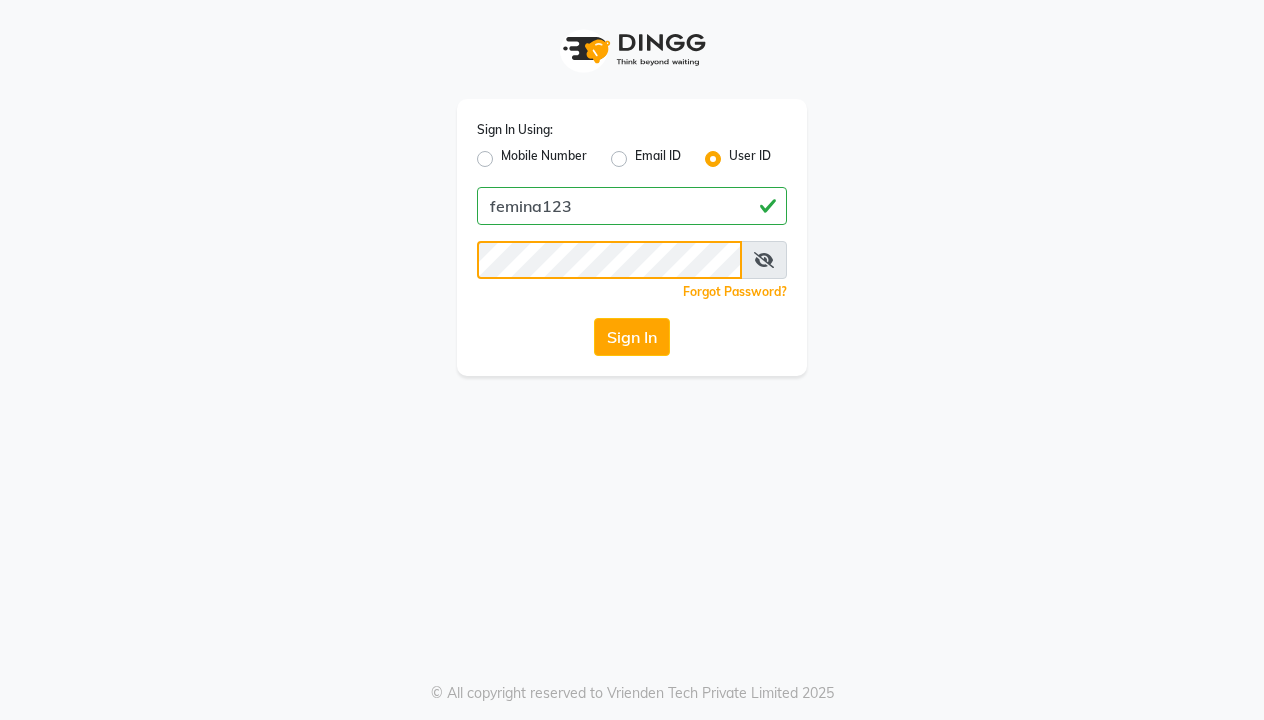 click on "Sign In" 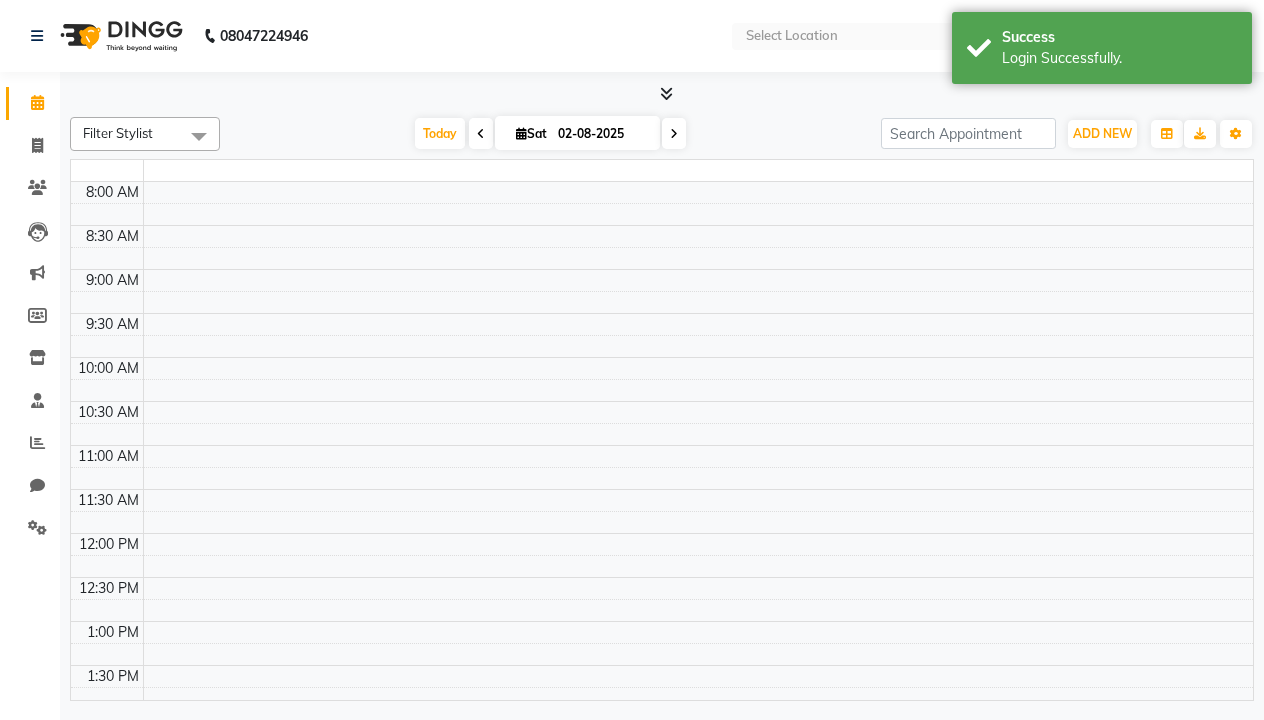scroll, scrollTop: 0, scrollLeft: 0, axis: both 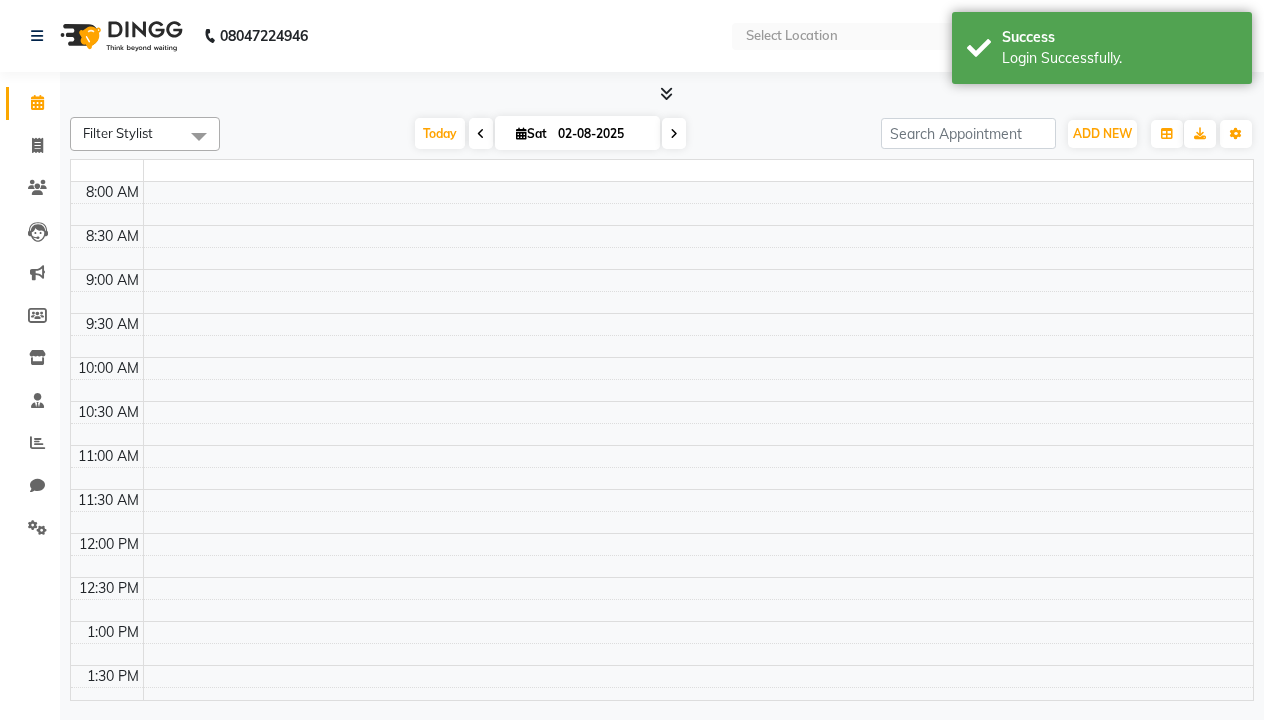 select on "en" 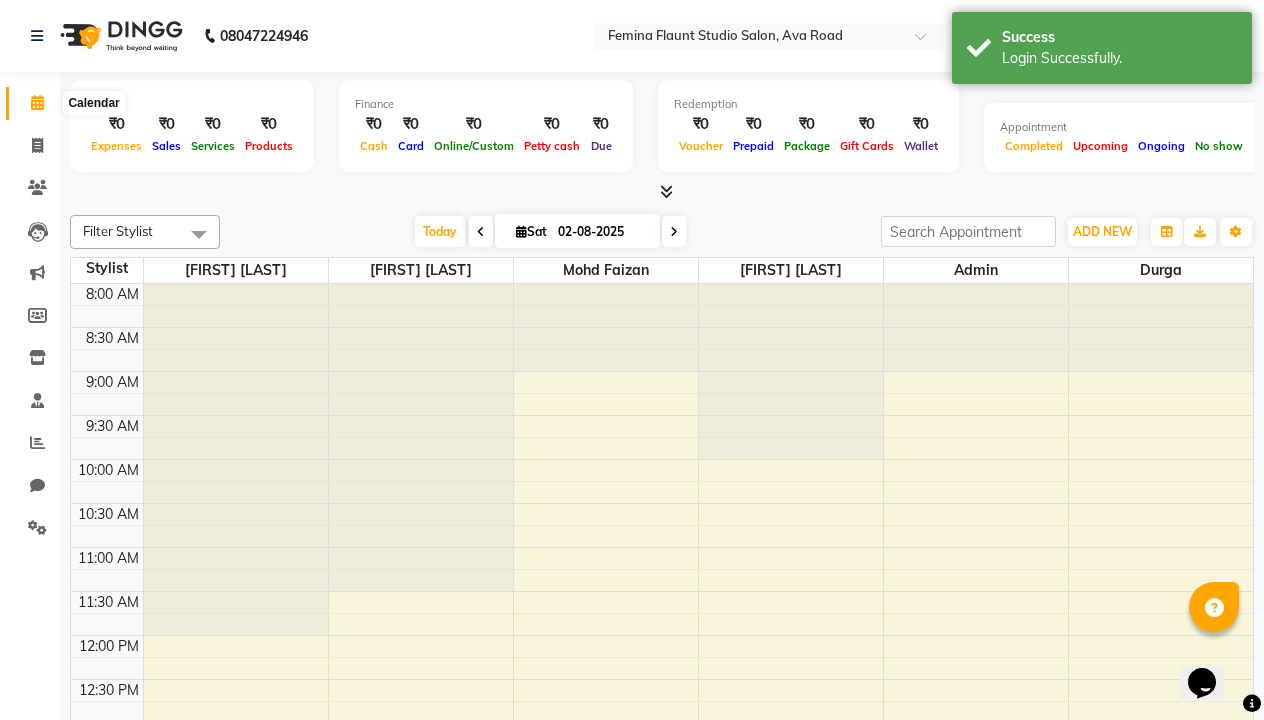scroll, scrollTop: 0, scrollLeft: 0, axis: both 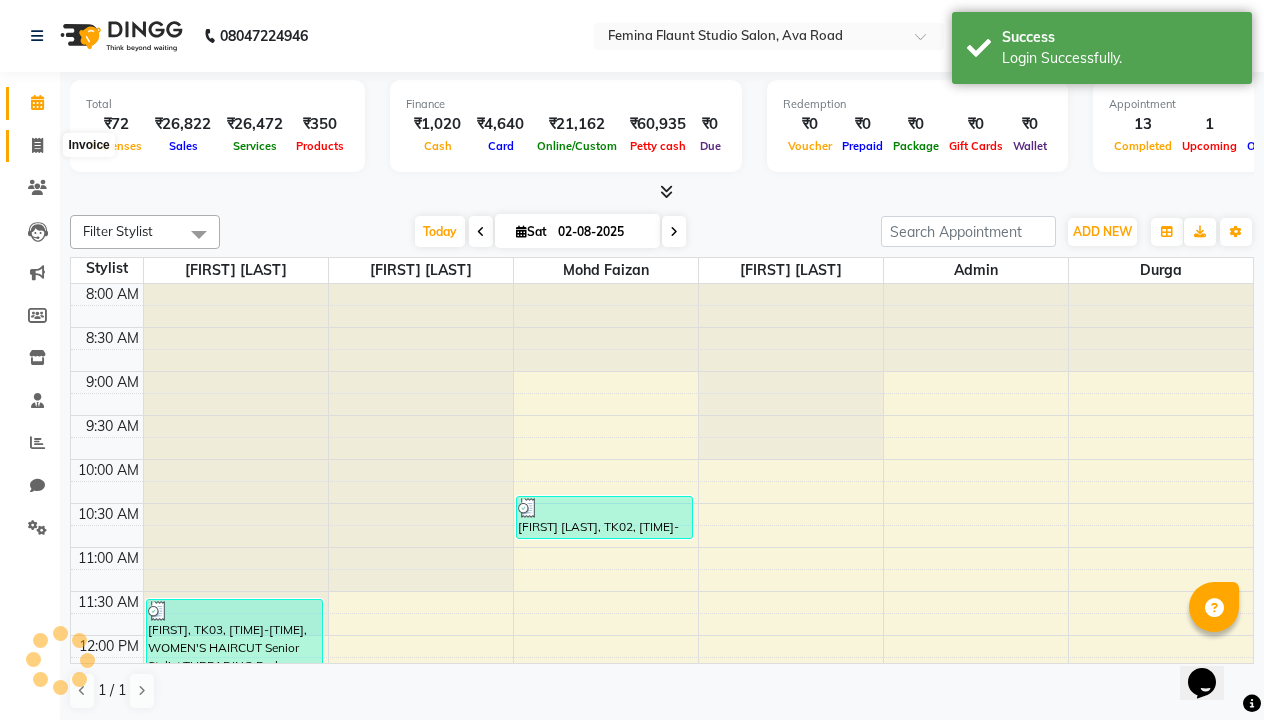 click 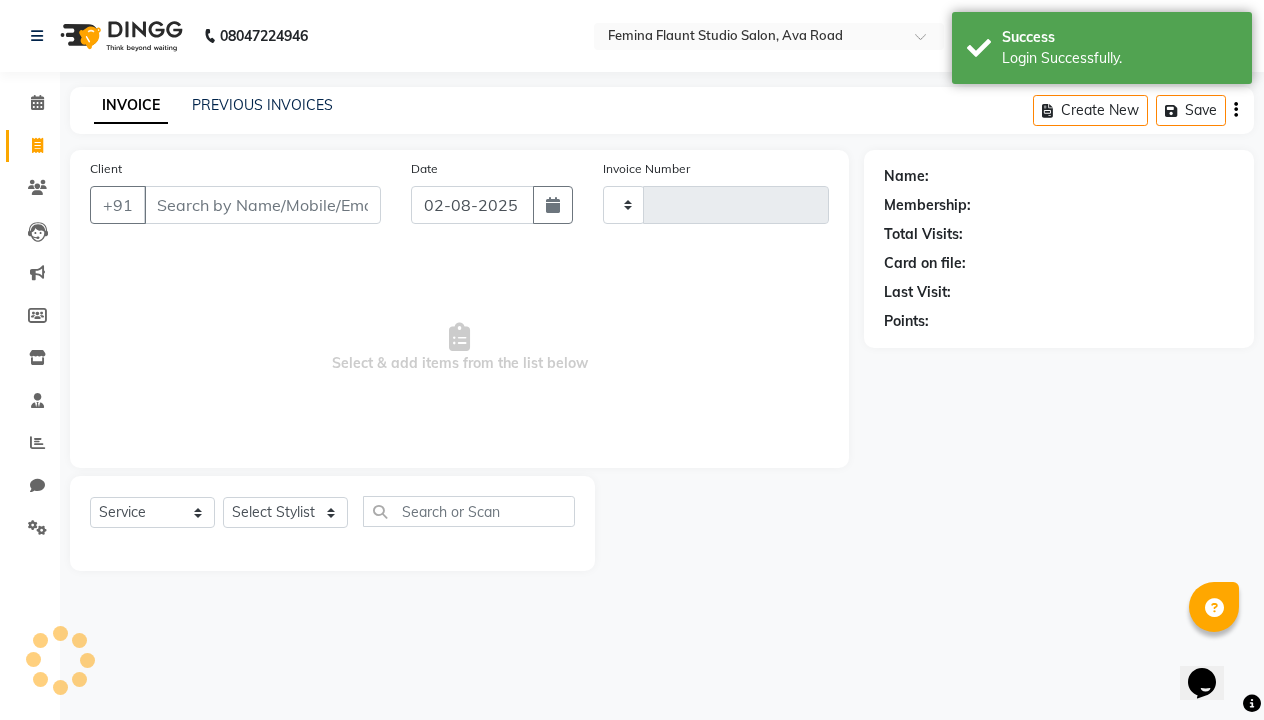 type on "0372" 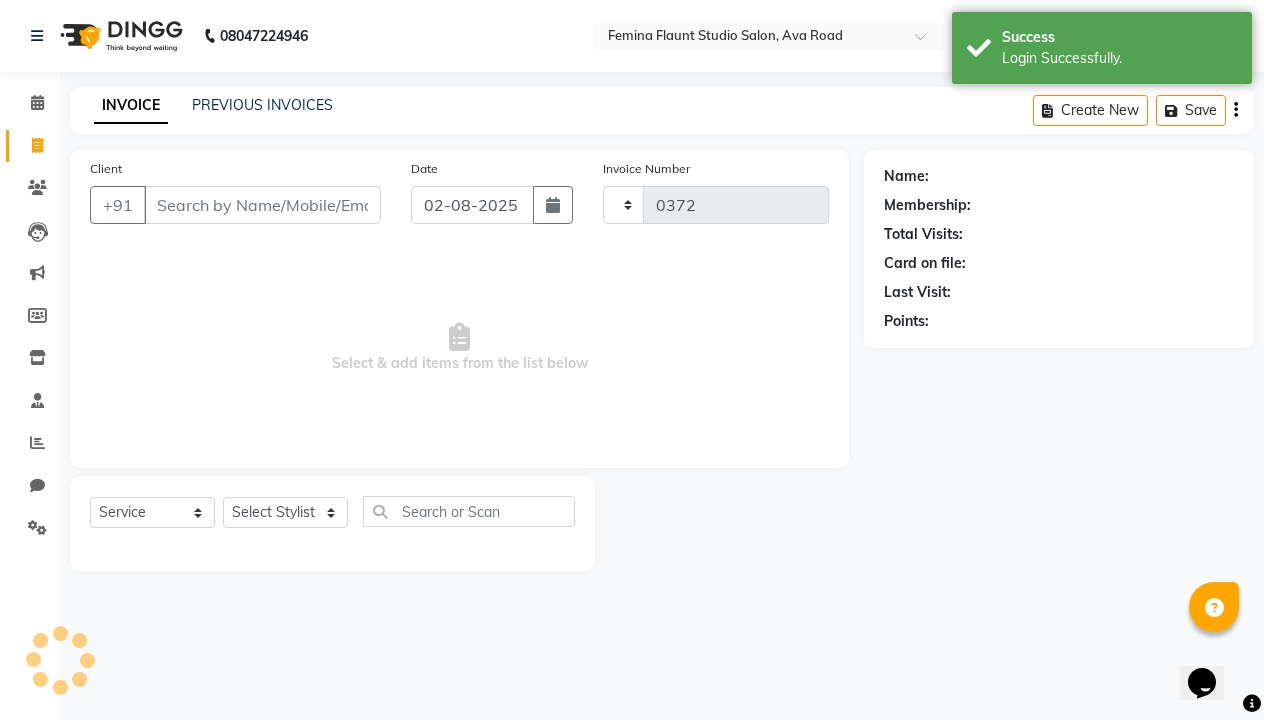 select on "8333" 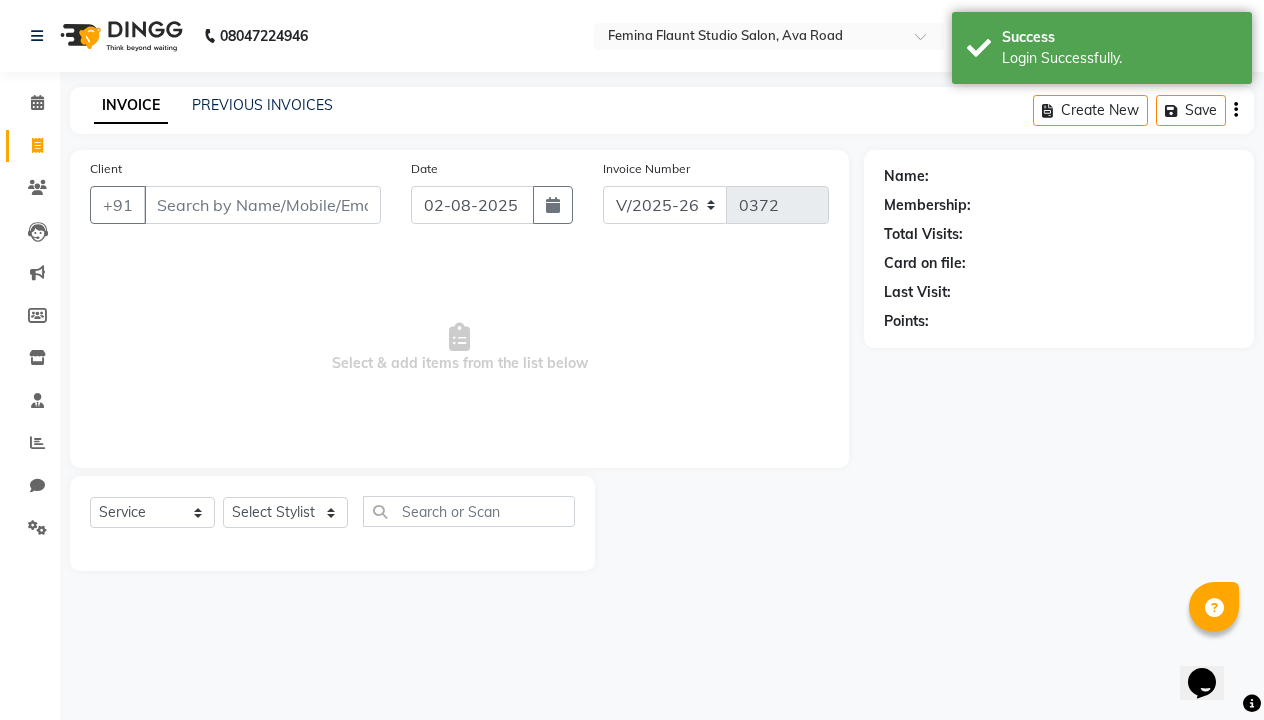 click on "INVOICE PREVIOUS INVOICES Create New   Save" 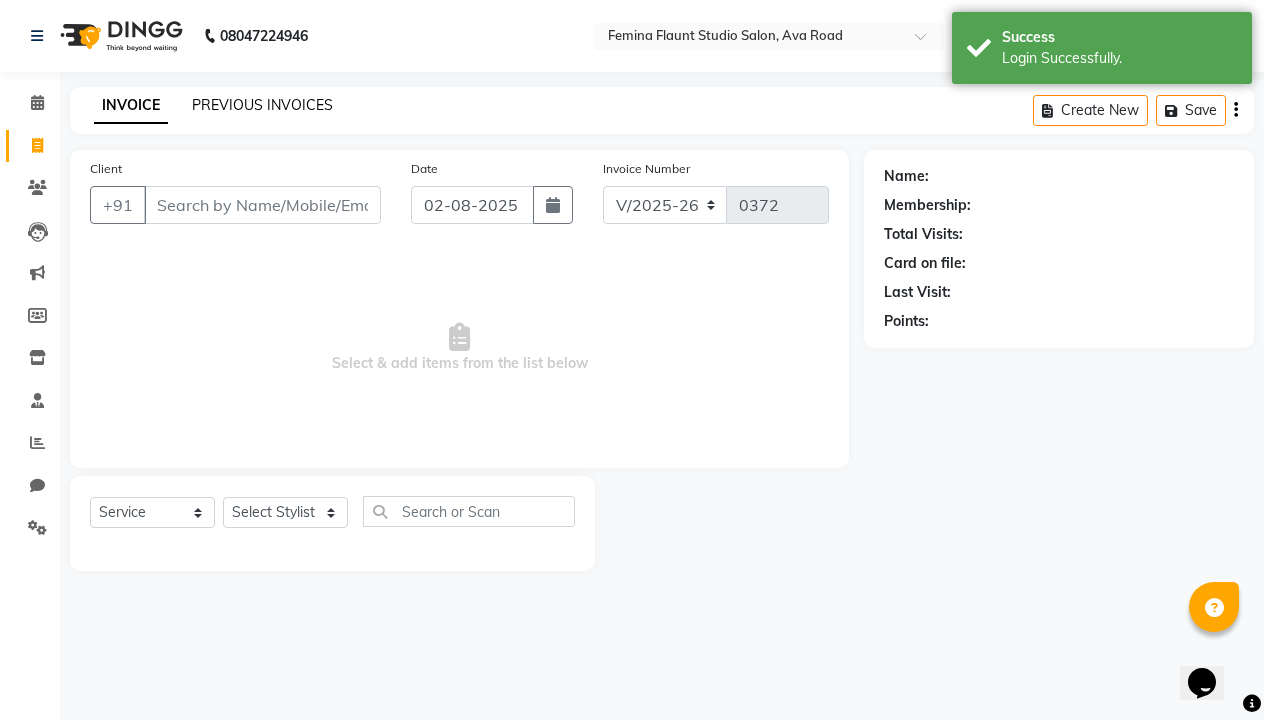 click on "PREVIOUS INVOICES" 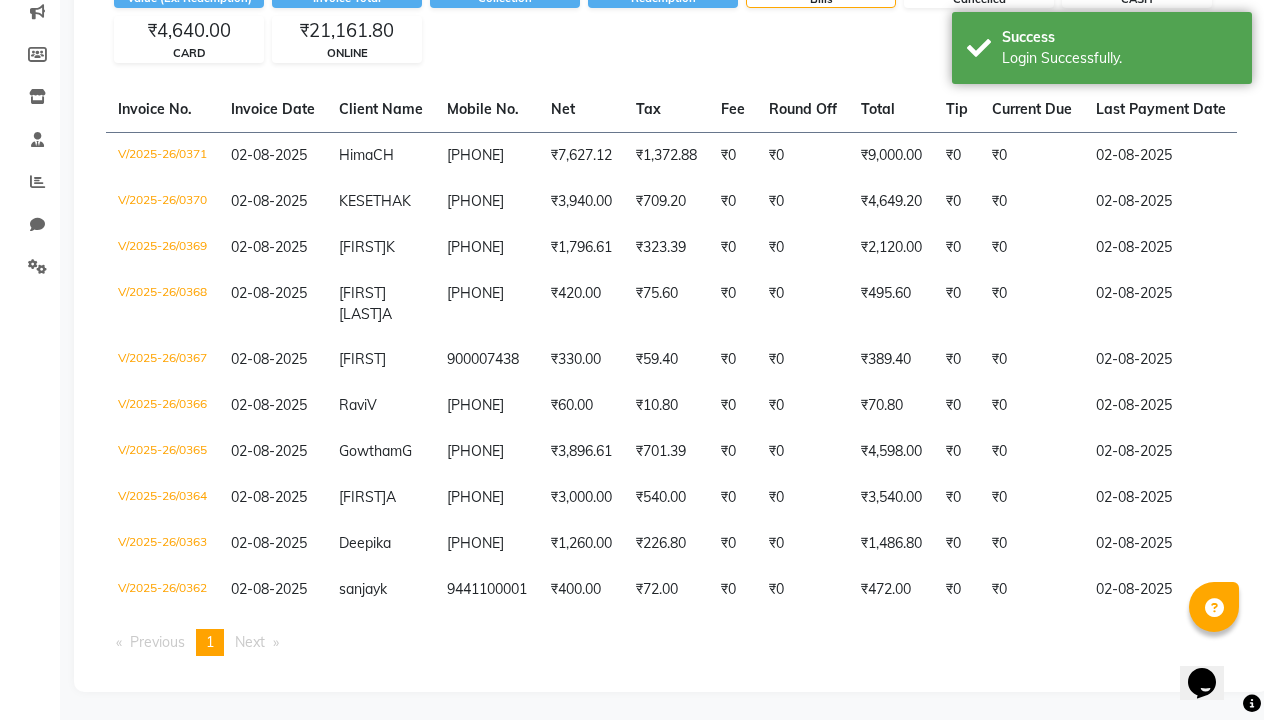 scroll, scrollTop: 260, scrollLeft: 0, axis: vertical 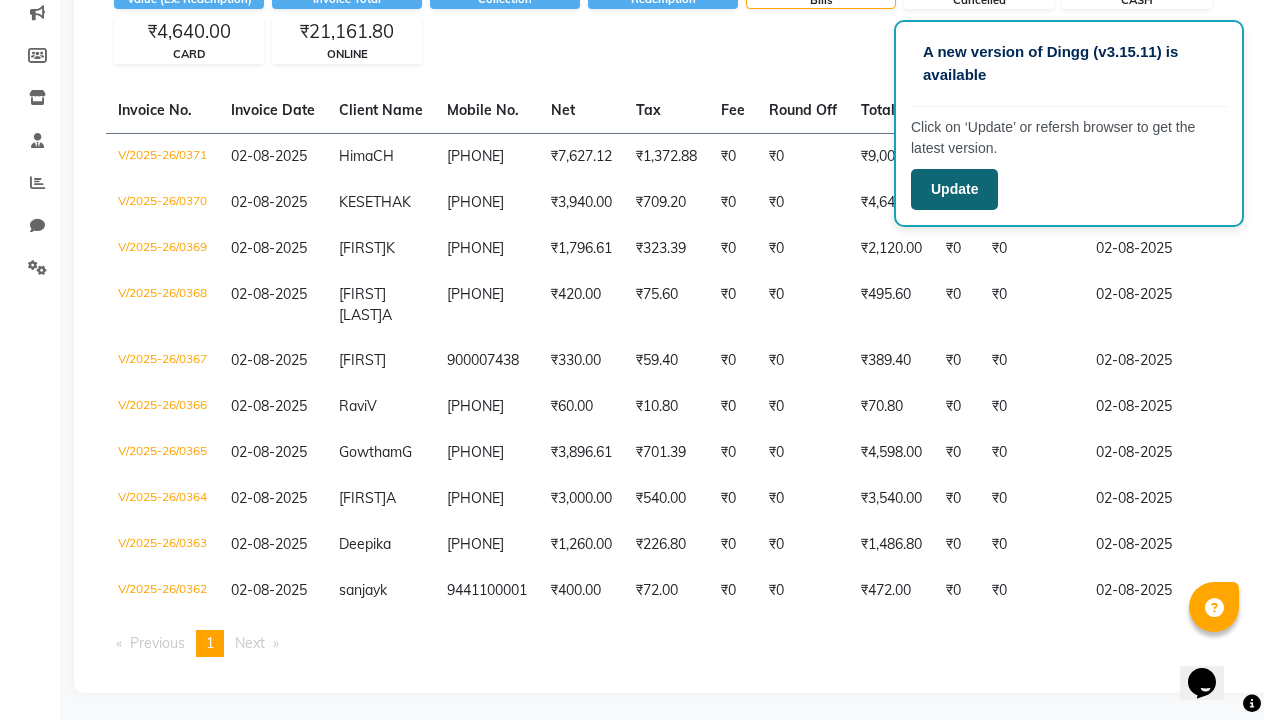 click on "Update" 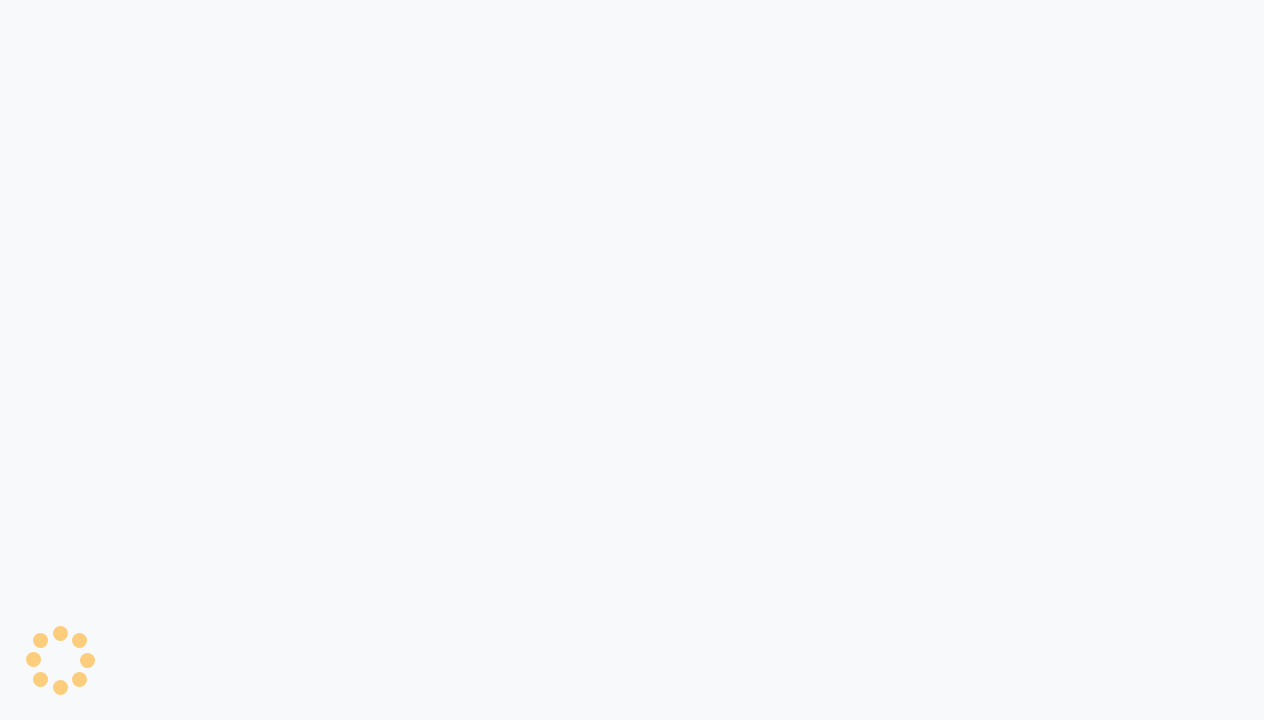 scroll, scrollTop: 0, scrollLeft: 0, axis: both 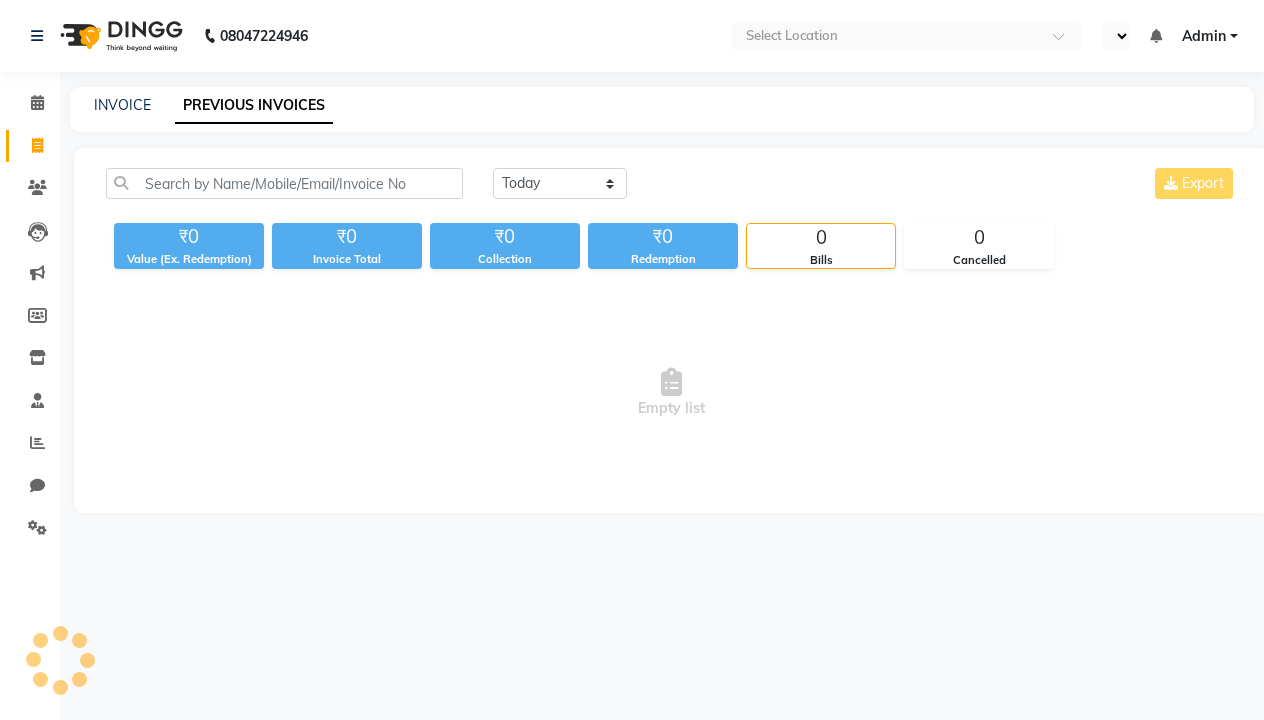 select on "en" 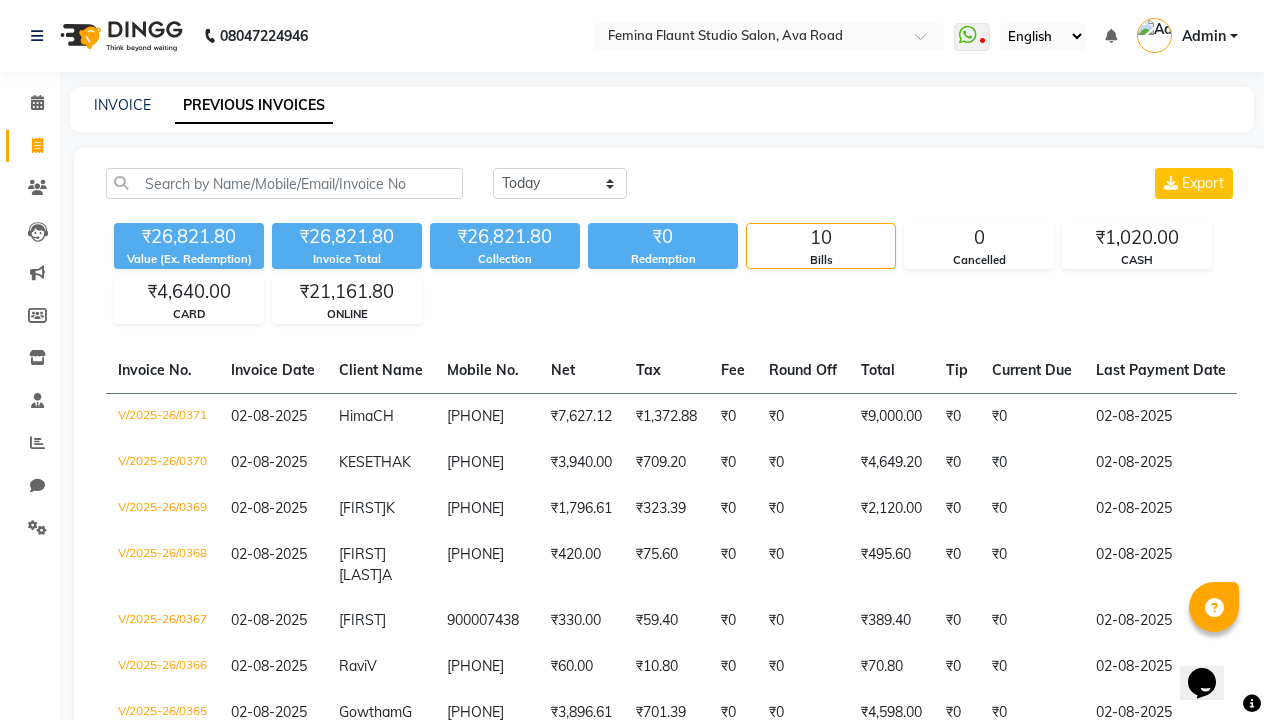 scroll, scrollTop: 0, scrollLeft: 0, axis: both 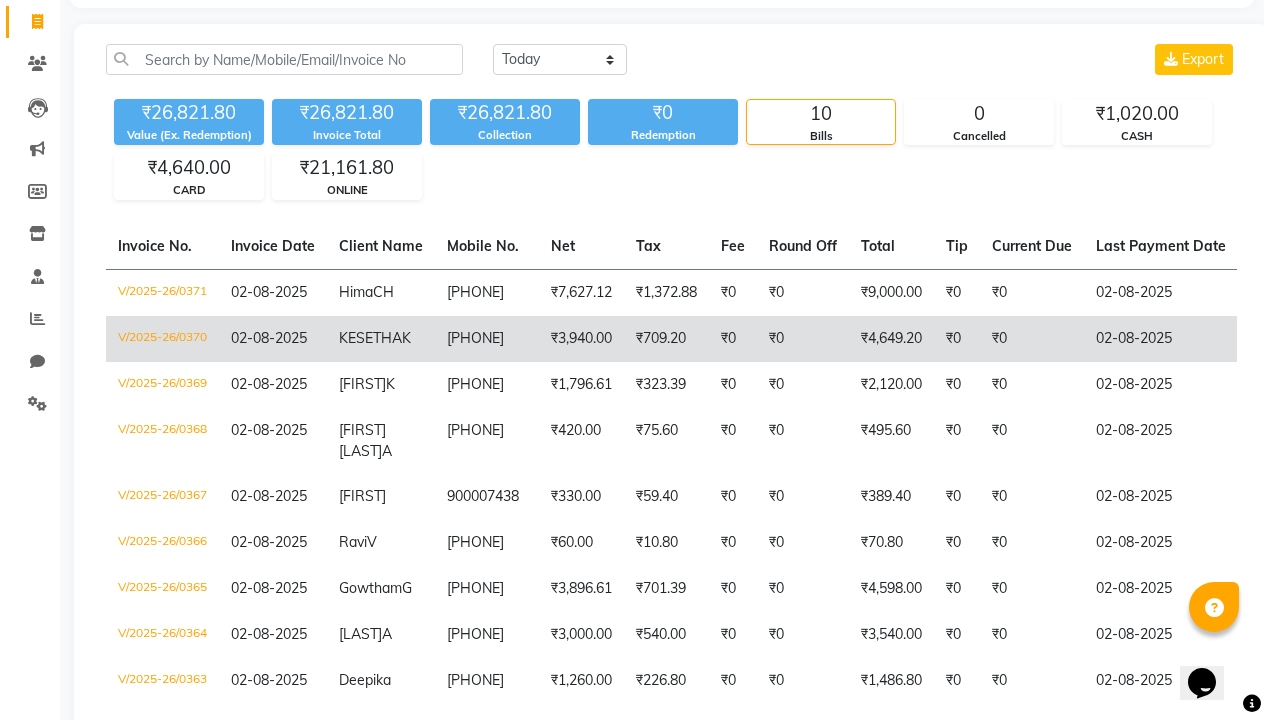click on "V/2025-26/0370" 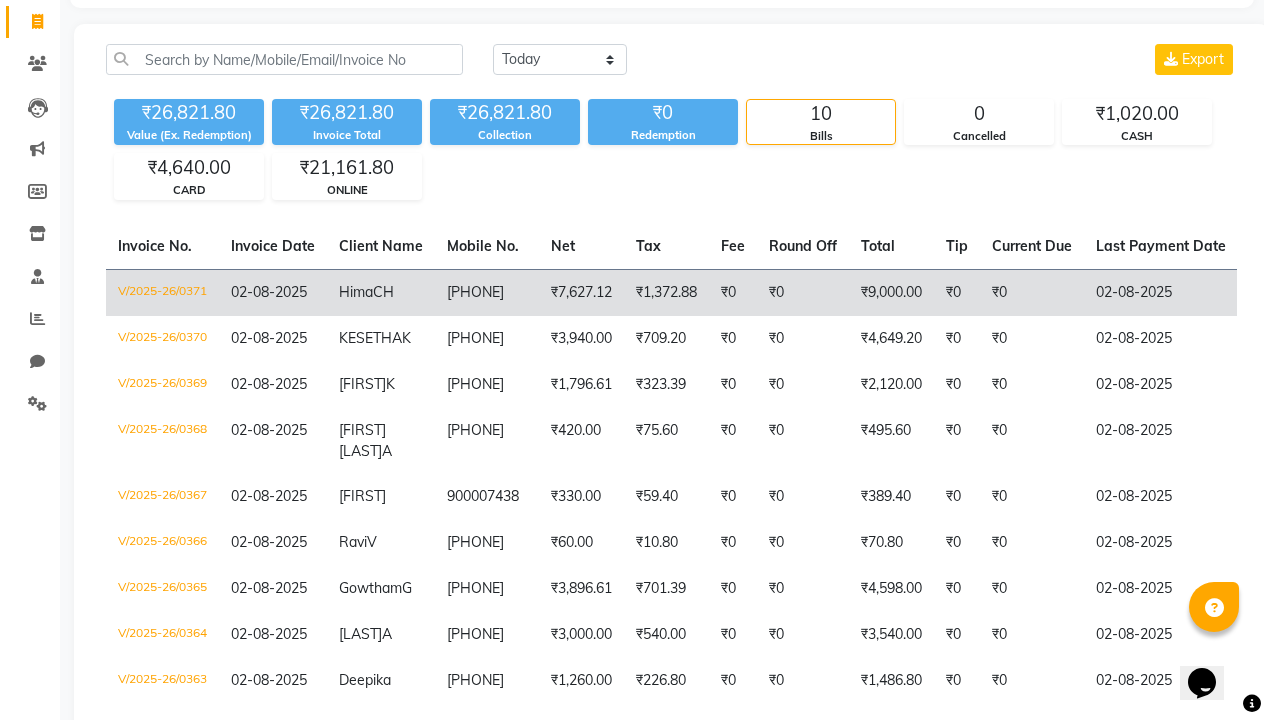 click on "V/2025-26/0371" 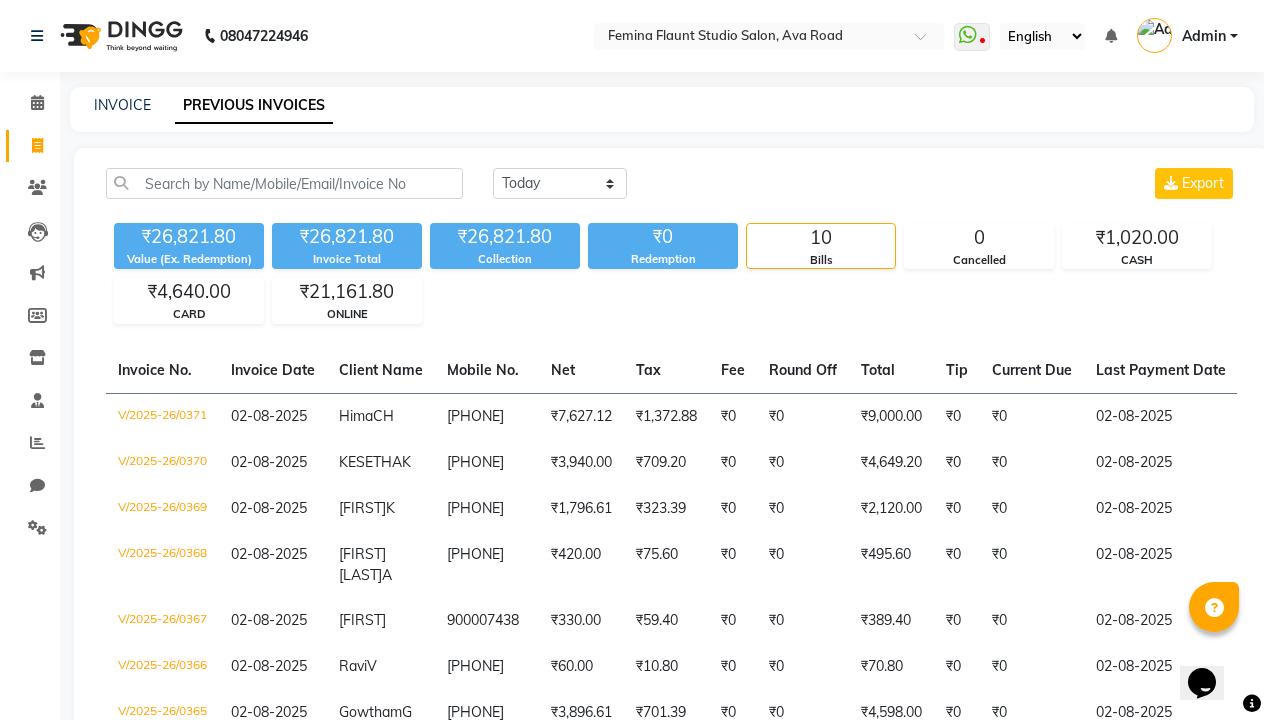 scroll, scrollTop: 0, scrollLeft: 0, axis: both 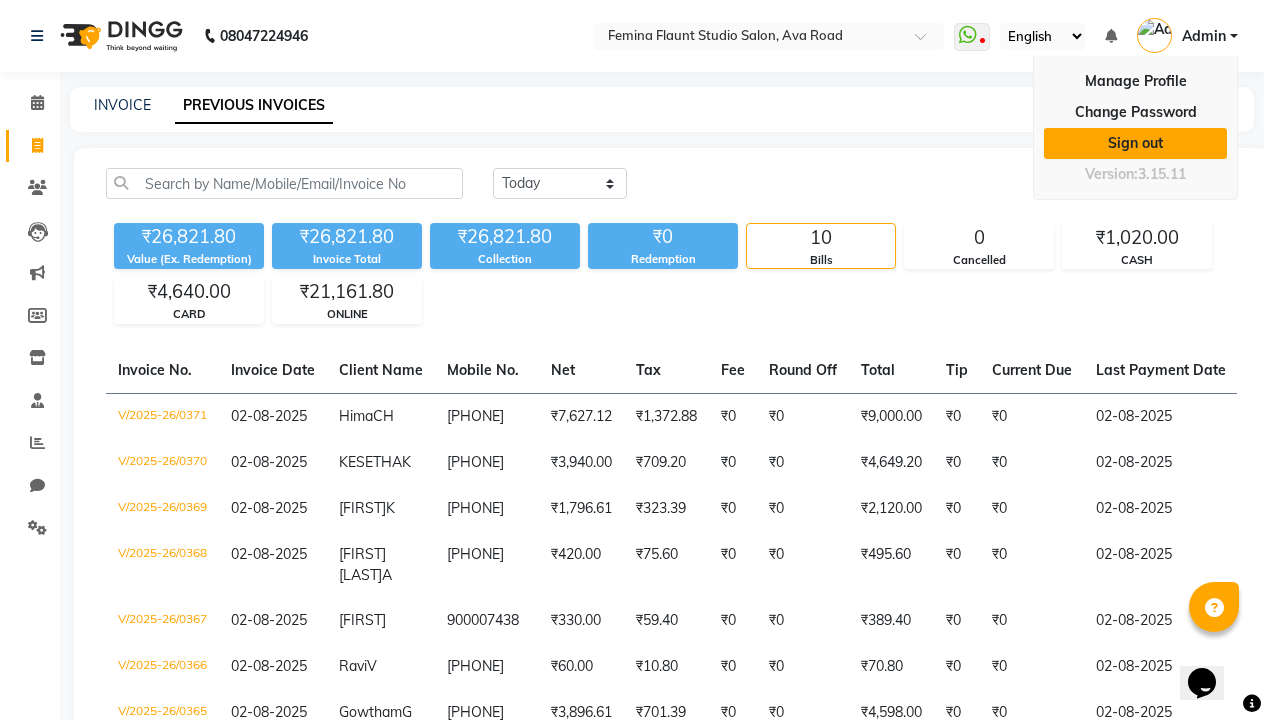 click on "Sign out" at bounding box center (1135, 143) 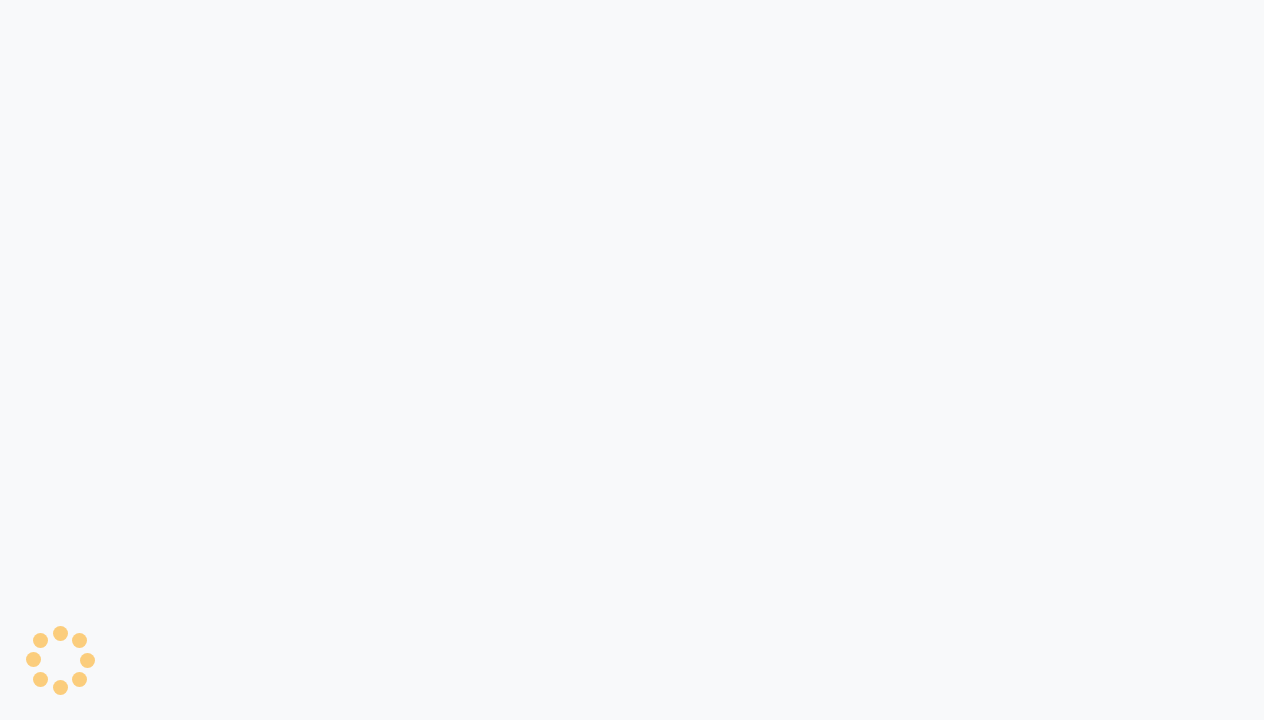 scroll, scrollTop: 0, scrollLeft: 0, axis: both 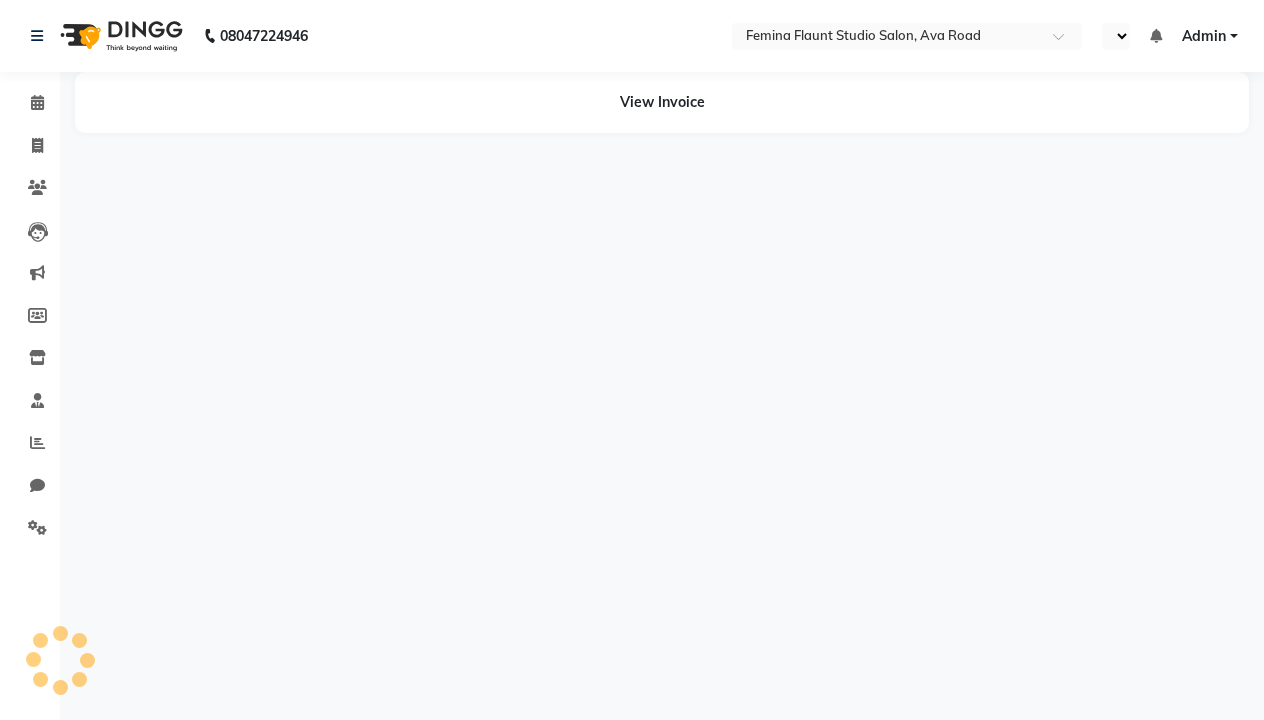 select on "en" 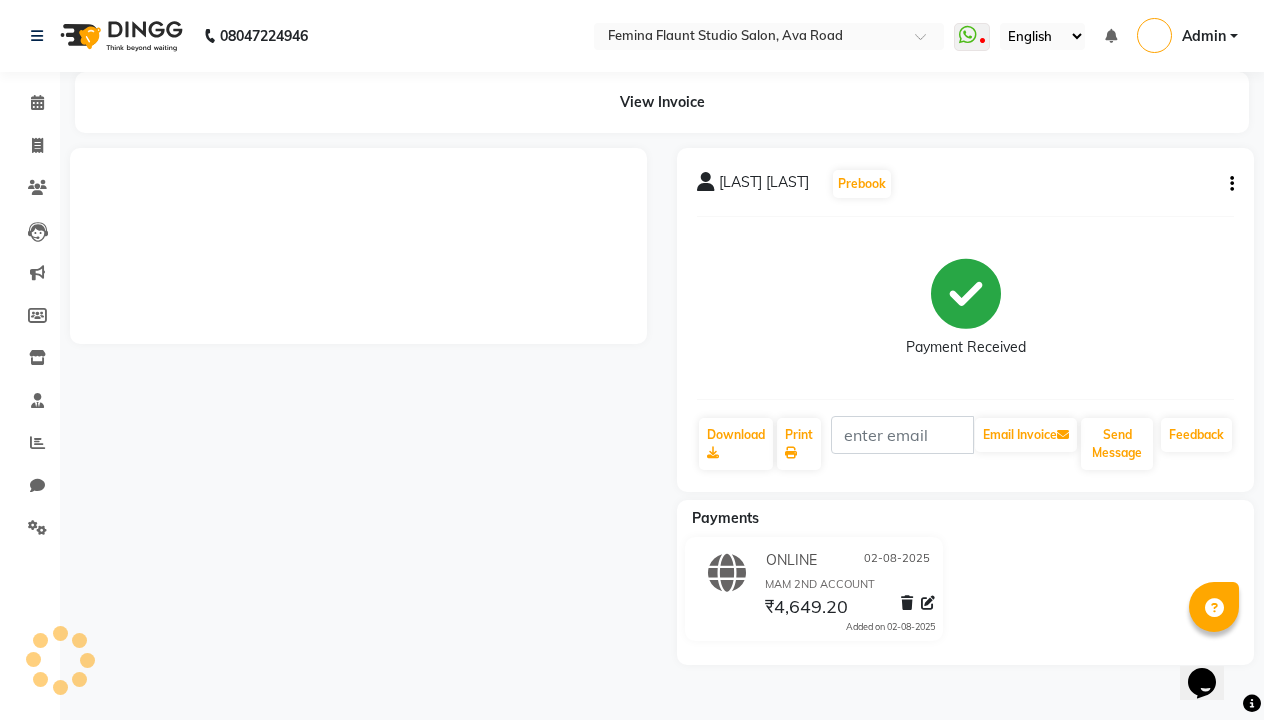 scroll, scrollTop: 0, scrollLeft: 0, axis: both 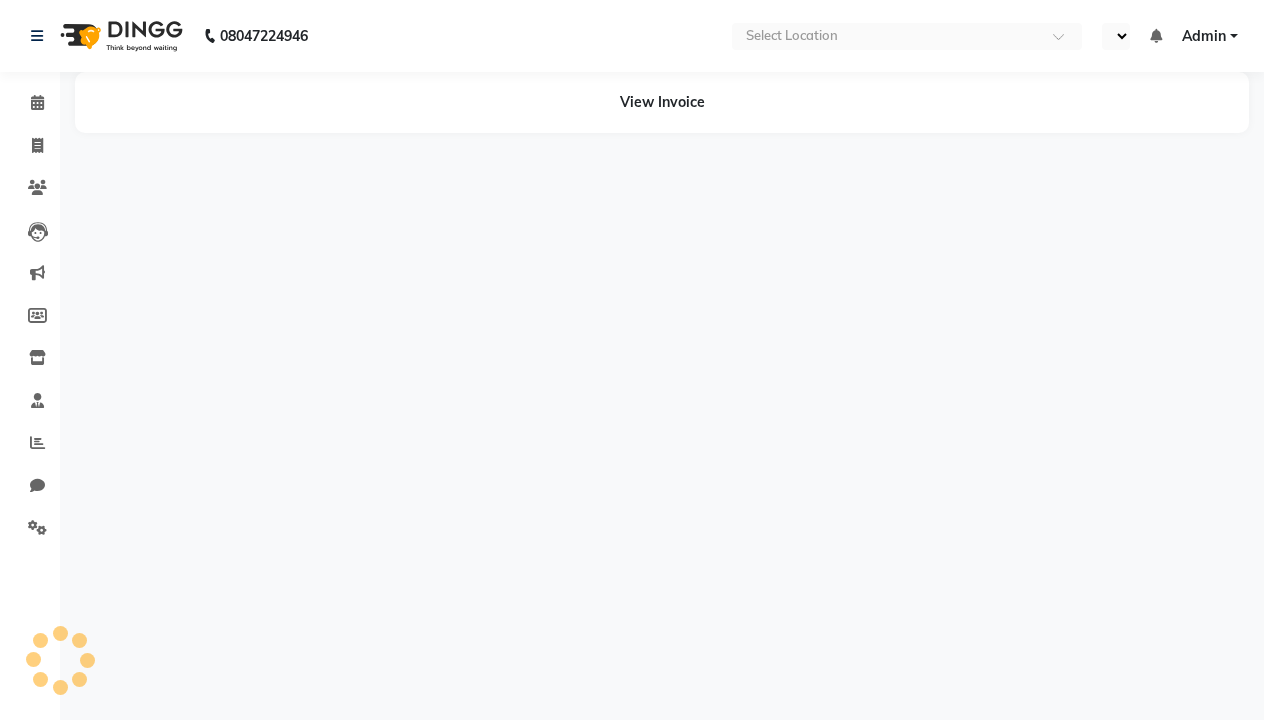 select on "en" 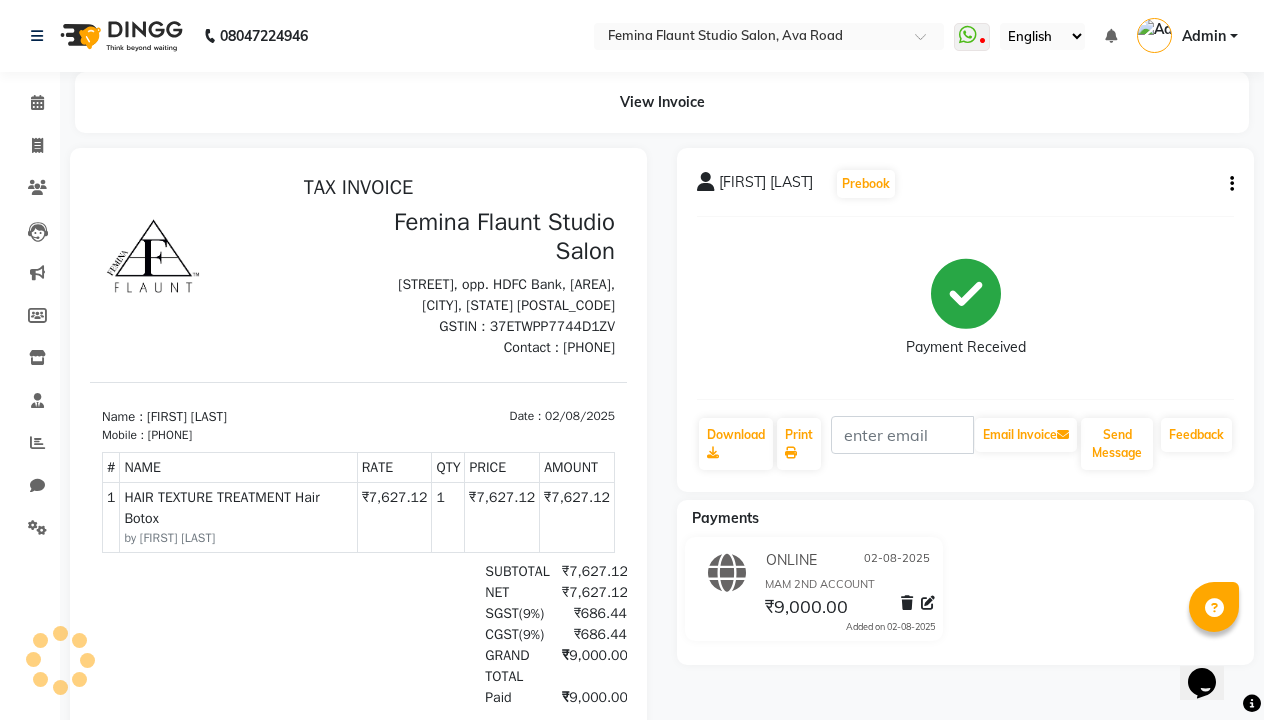 scroll, scrollTop: 0, scrollLeft: 0, axis: both 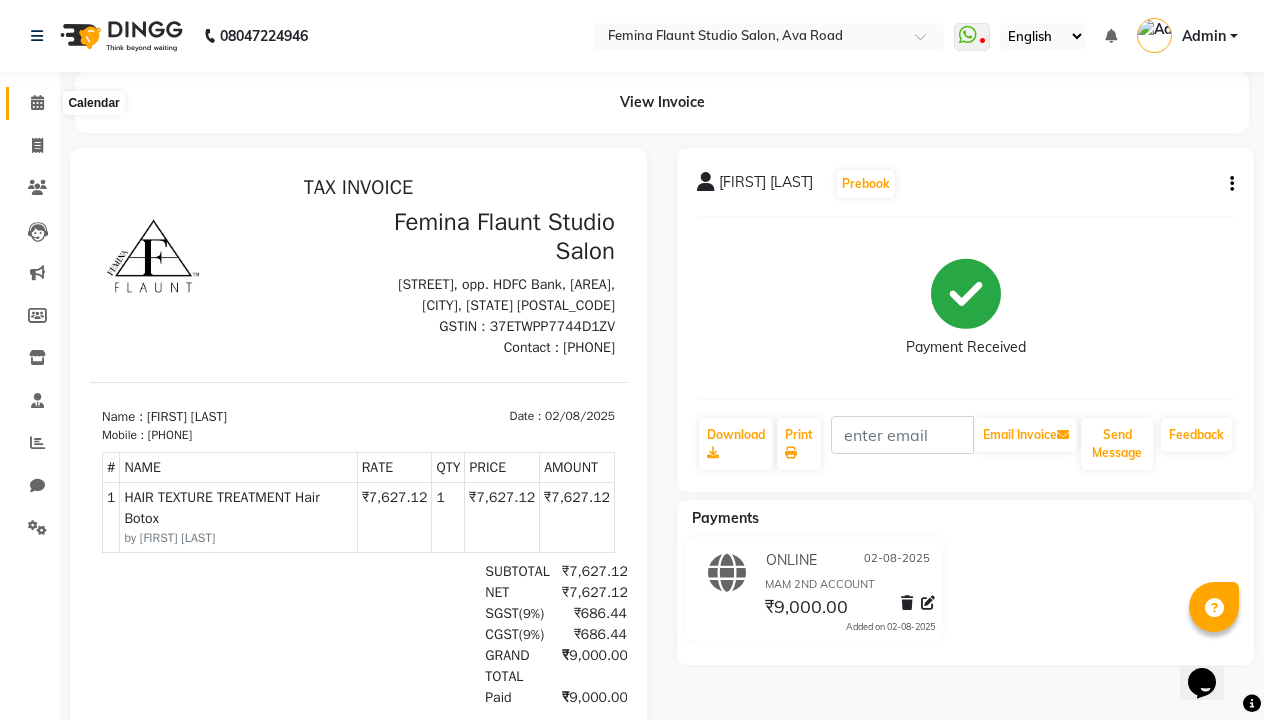 click 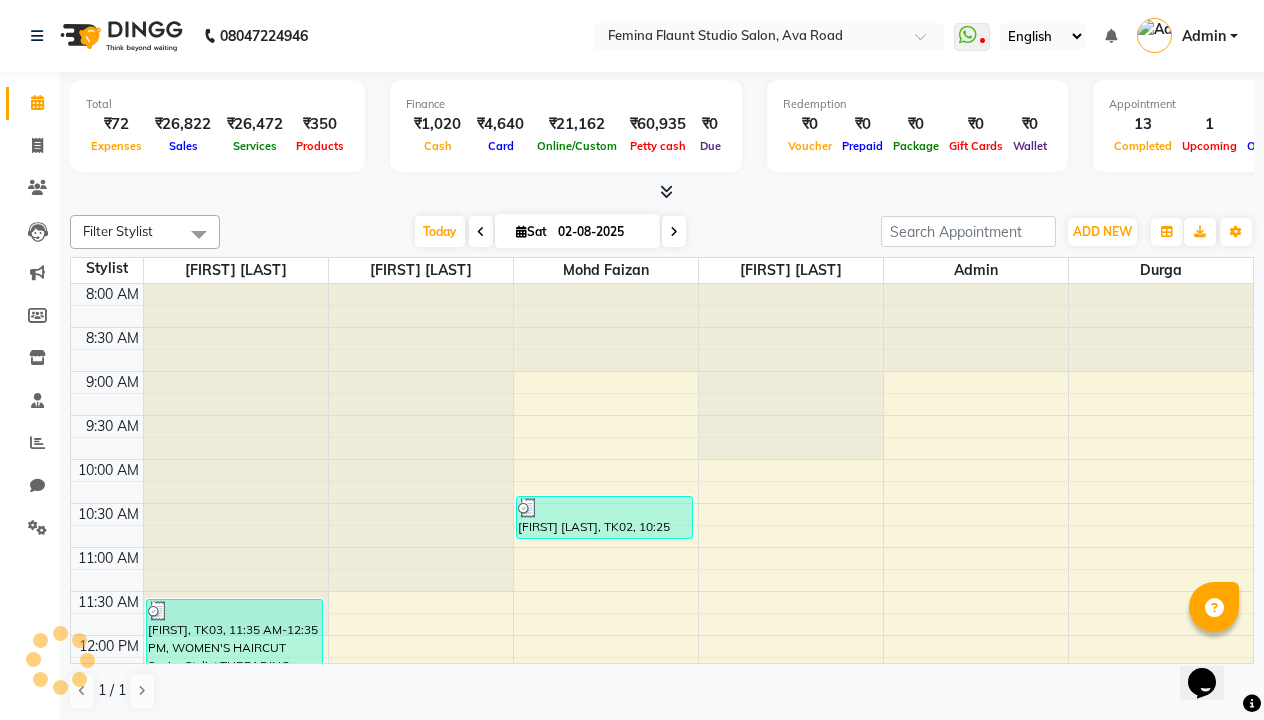 scroll, scrollTop: 726, scrollLeft: 0, axis: vertical 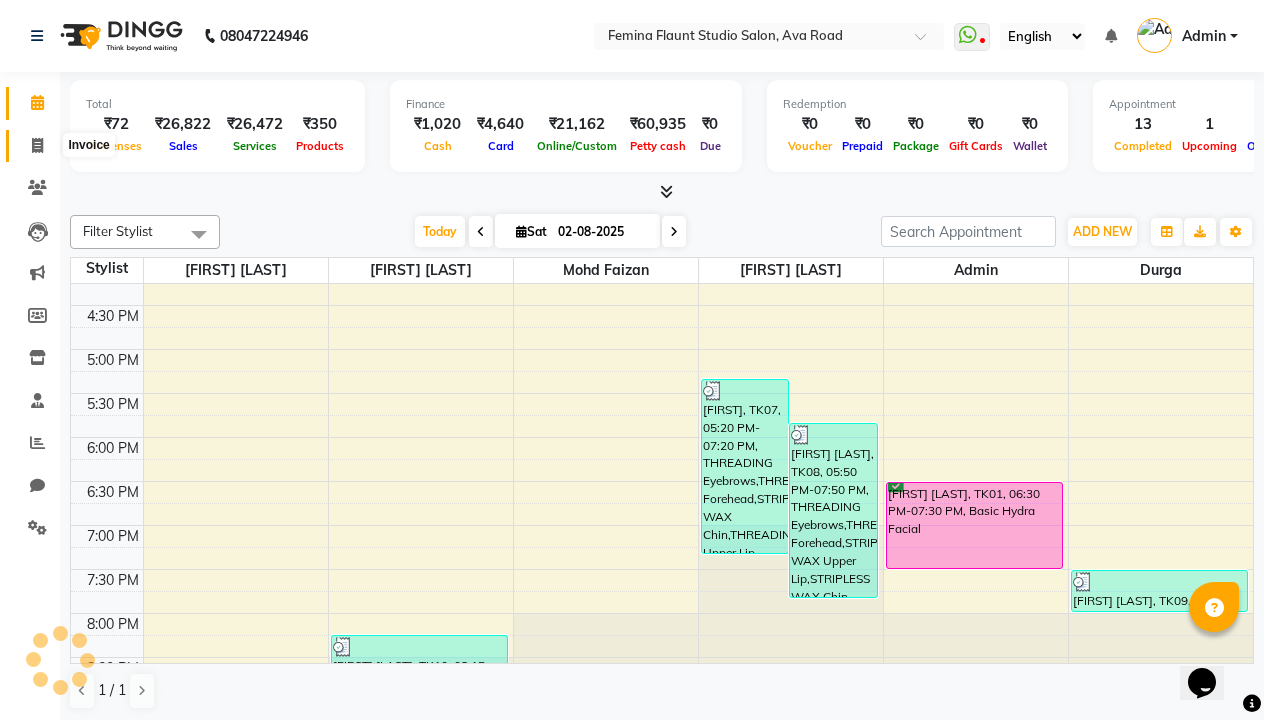 click 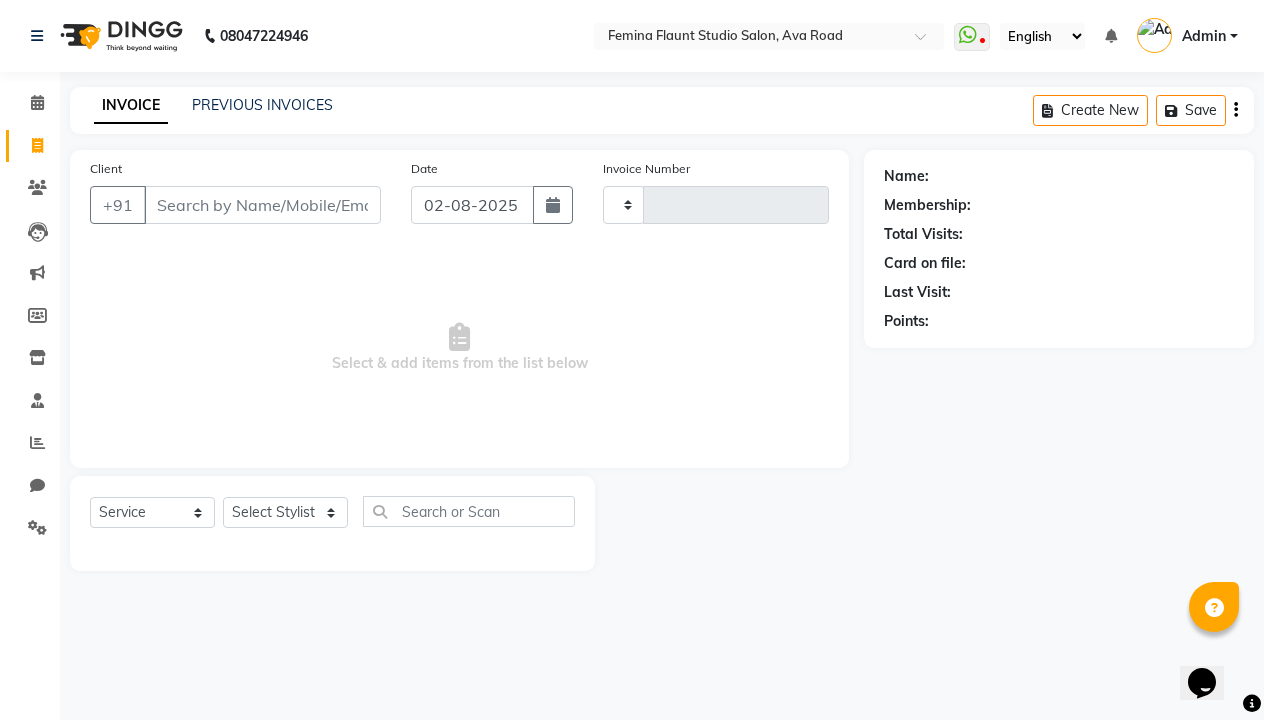 type on "0372" 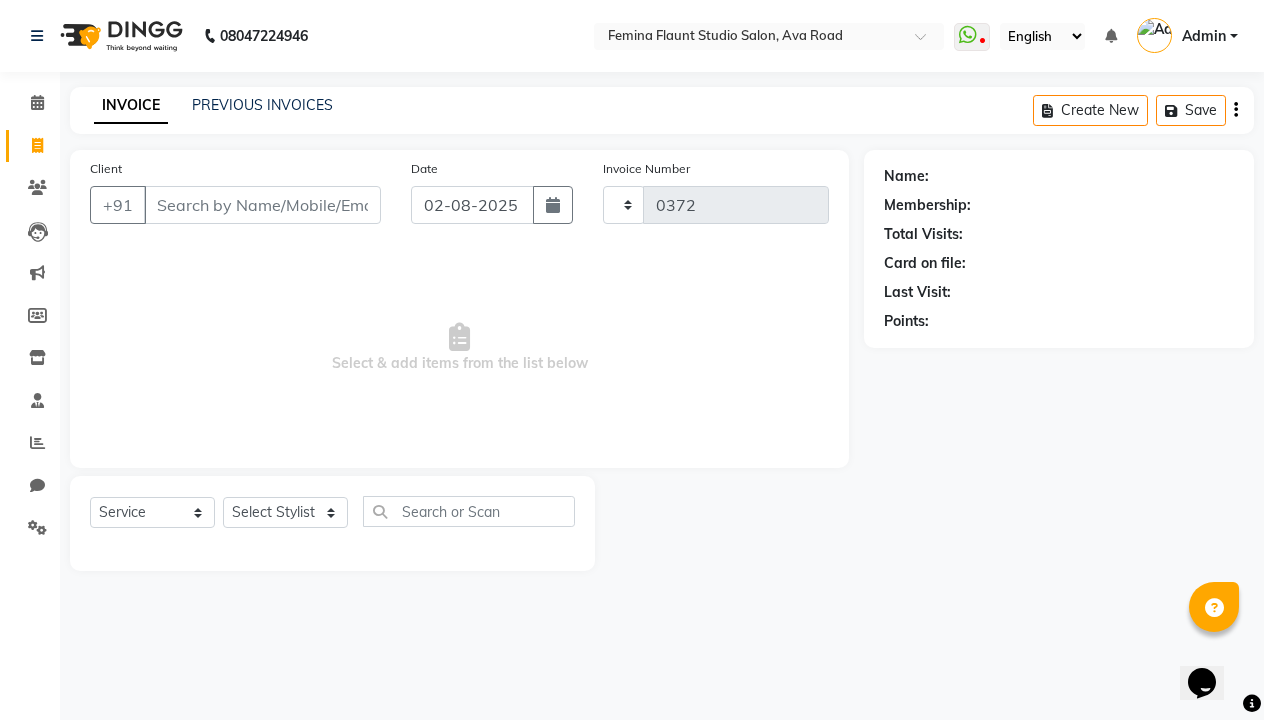 select on "8333" 